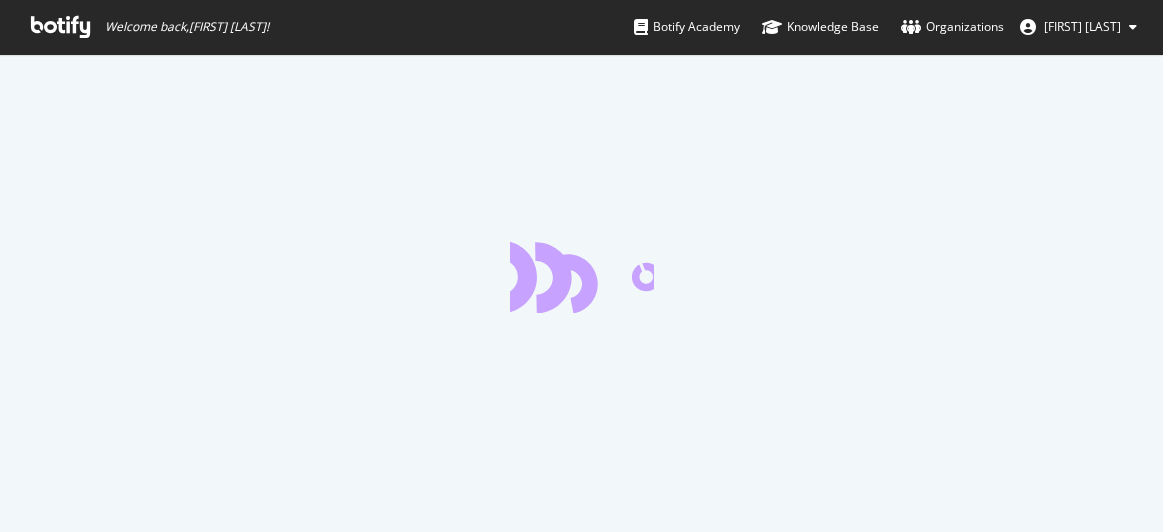 scroll, scrollTop: 0, scrollLeft: 0, axis: both 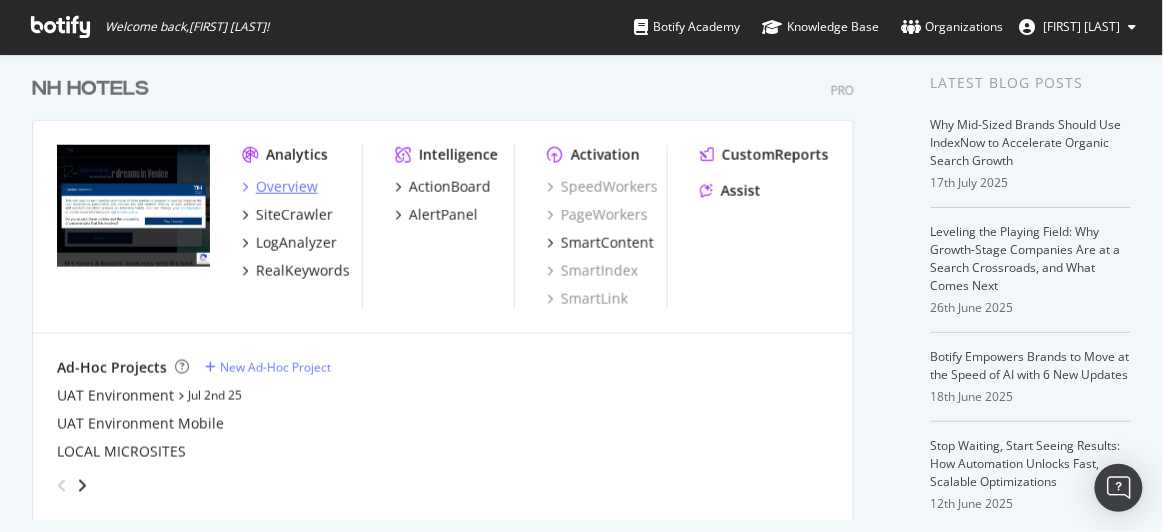 click on "Overview" at bounding box center [287, 187] 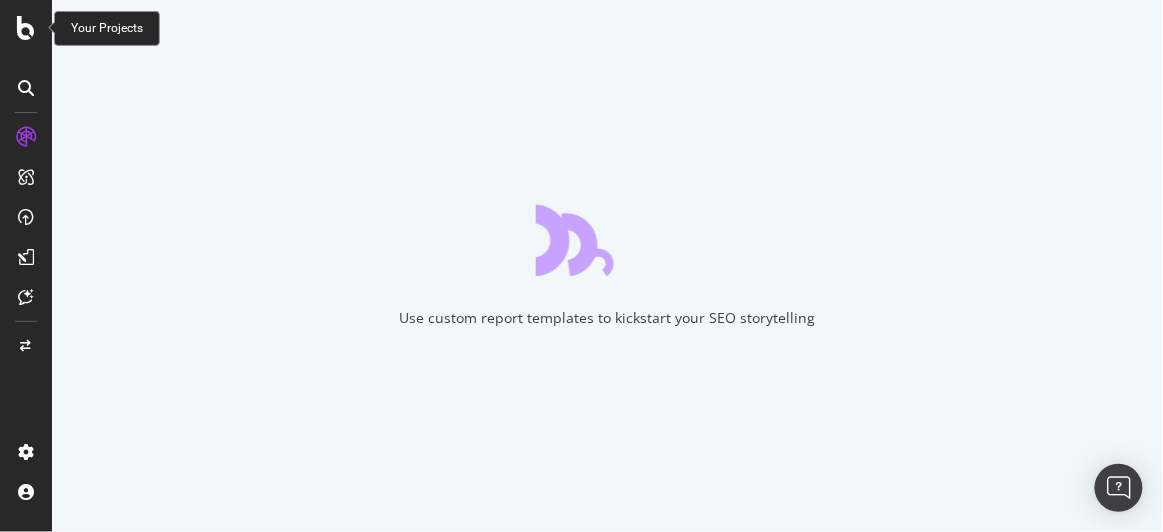 click at bounding box center [26, 28] 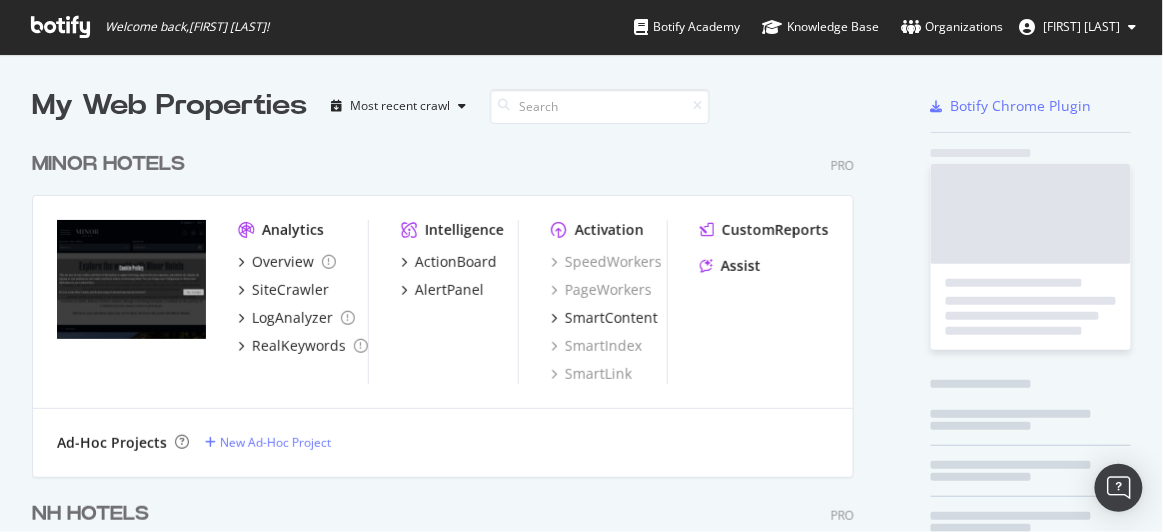 scroll, scrollTop: 15, scrollLeft: 15, axis: both 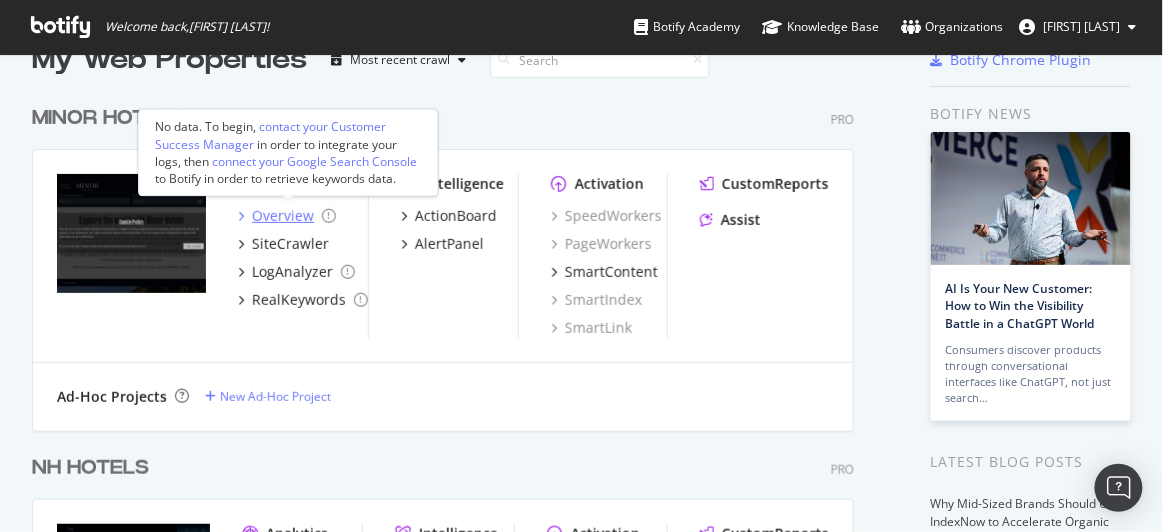 click on "Overview" at bounding box center [283, 216] 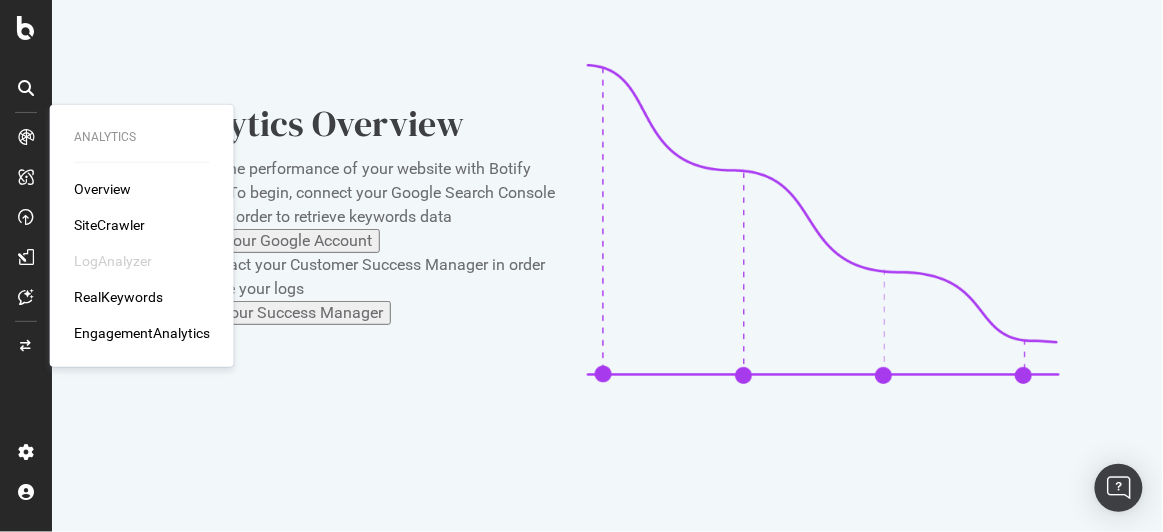 click on "Overview" at bounding box center (102, 189) 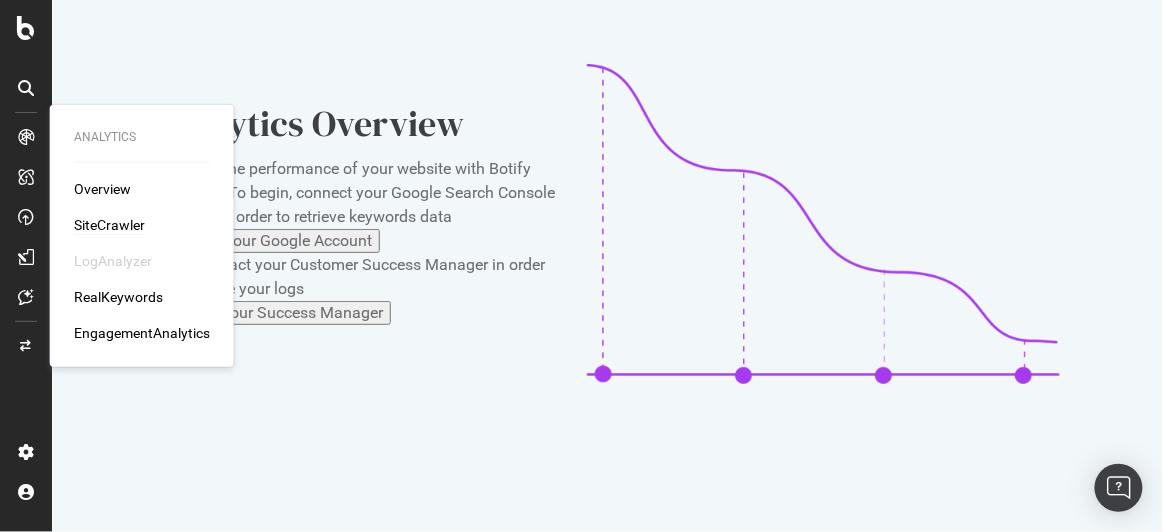 click on "SiteCrawler" at bounding box center (109, 225) 